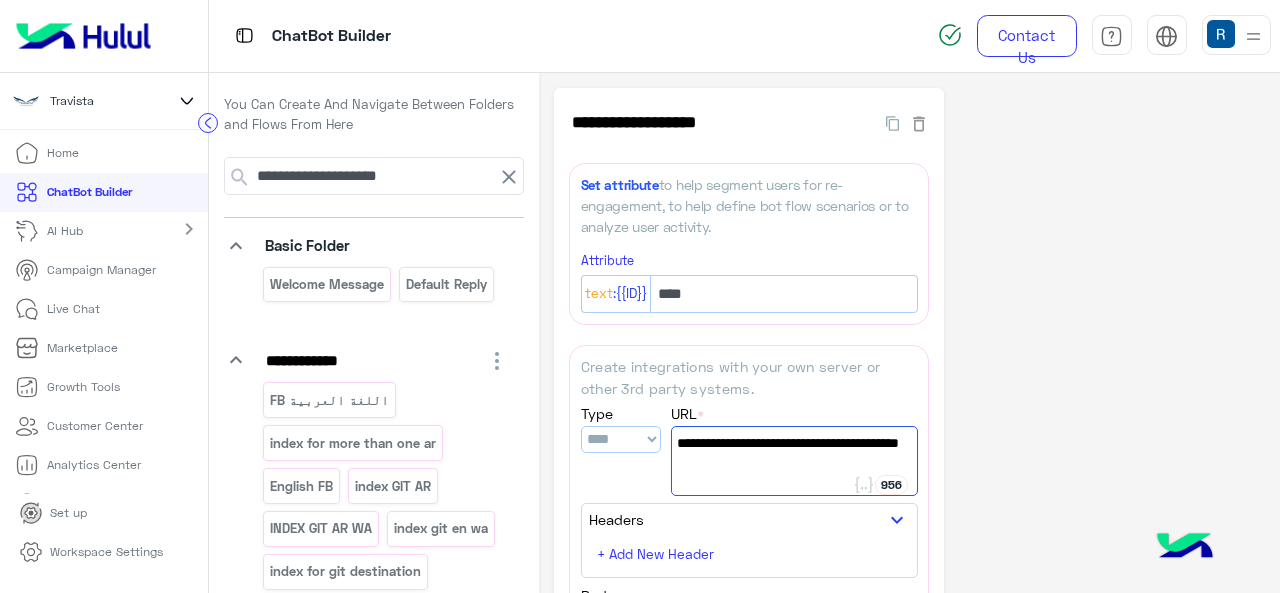 select on "****" 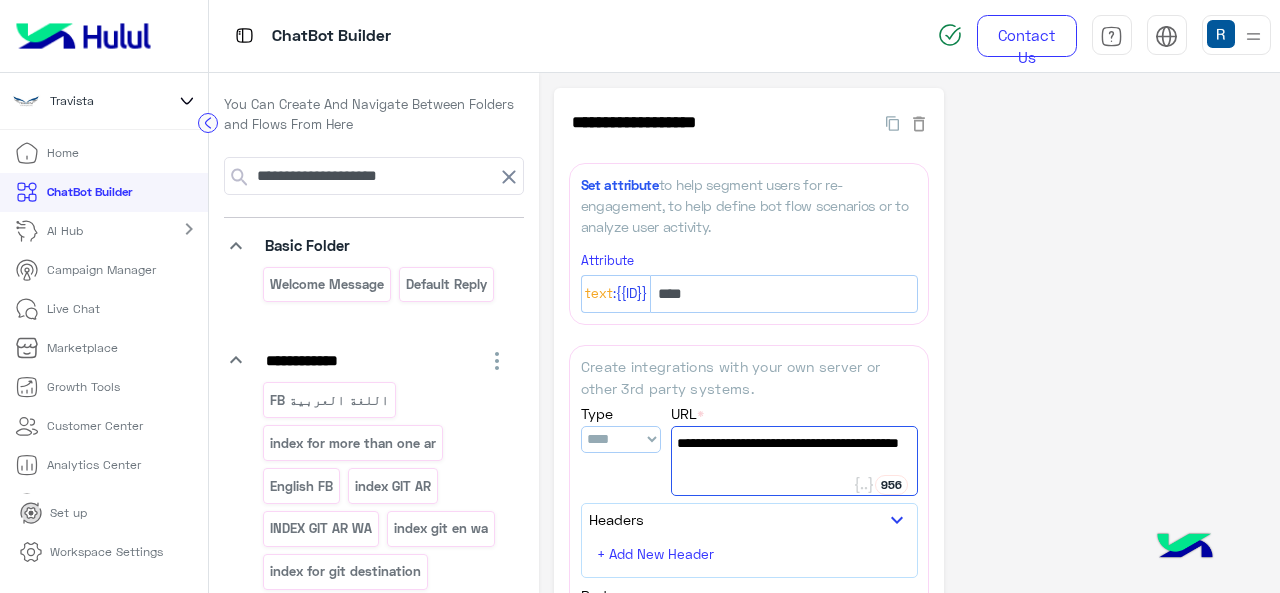 select on "*" 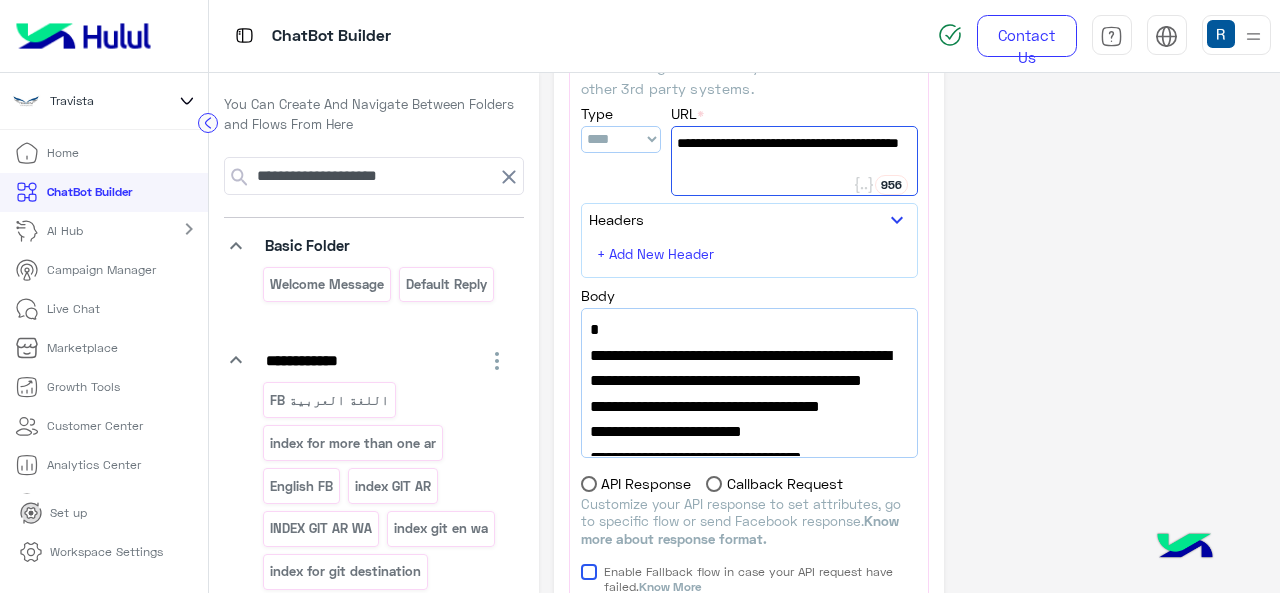 scroll, scrollTop: 236, scrollLeft: 0, axis: vertical 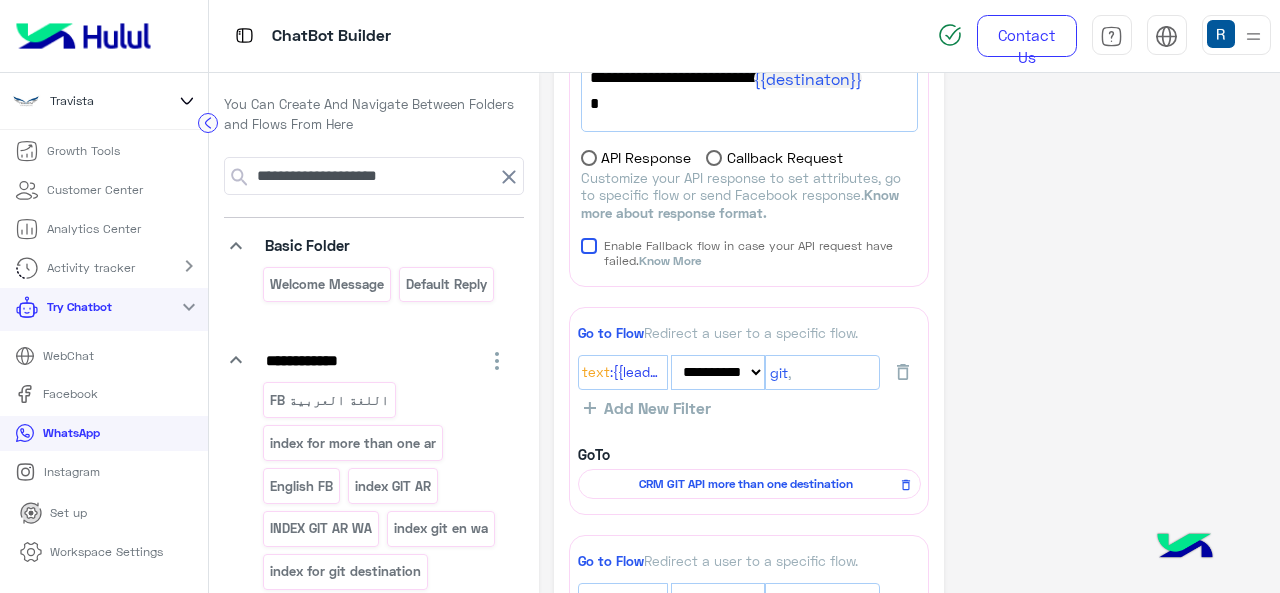 click on "**********" 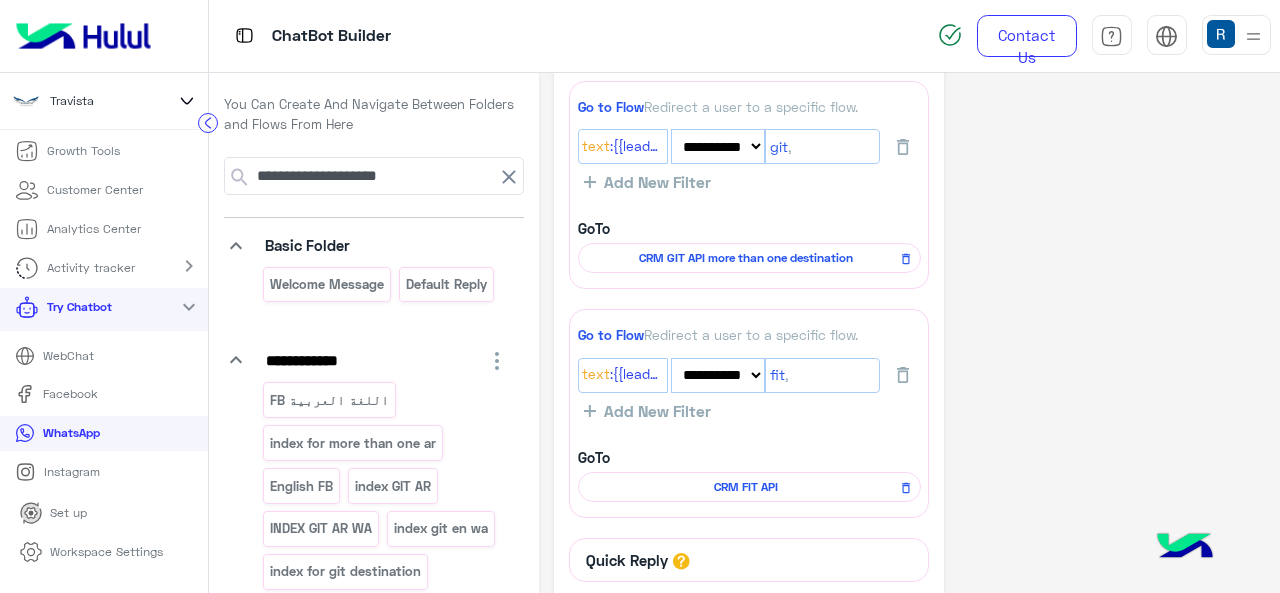 scroll, scrollTop: 692, scrollLeft: 0, axis: vertical 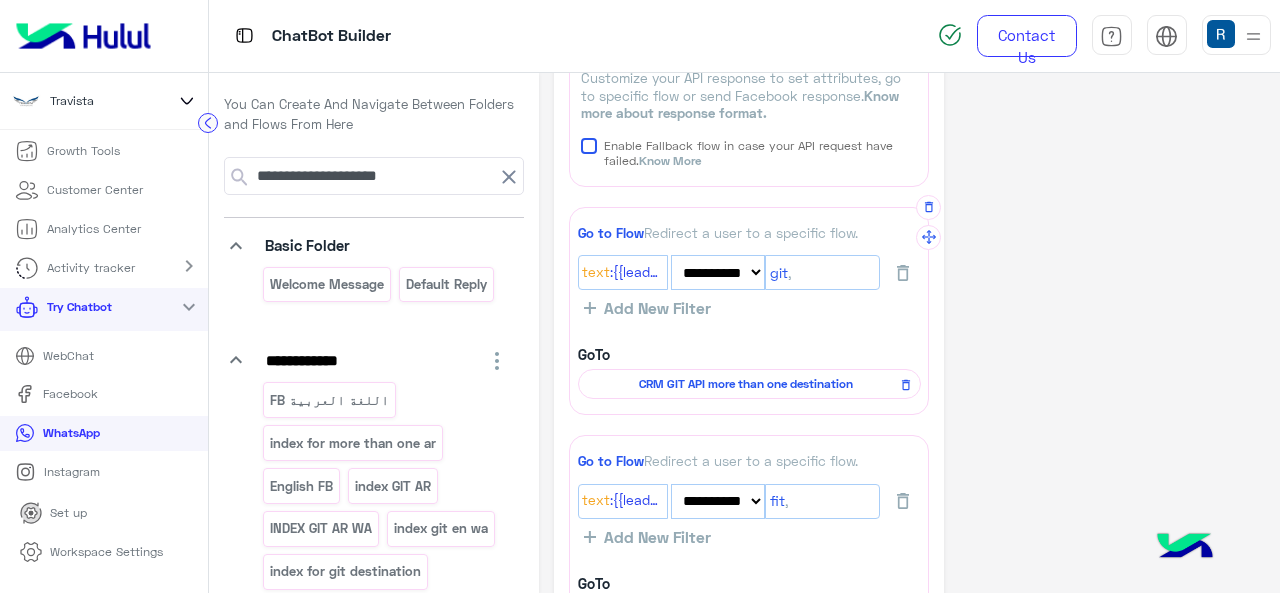 click on "CRM GIT API more than one destination" at bounding box center [746, 384] 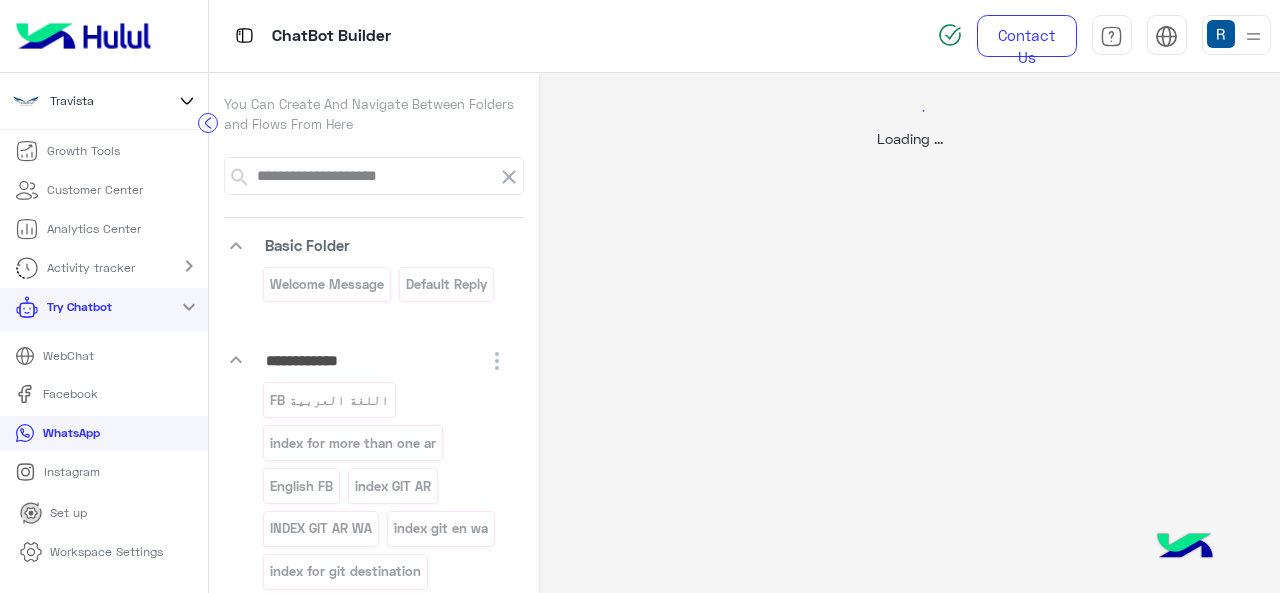 scroll, scrollTop: 0, scrollLeft: 0, axis: both 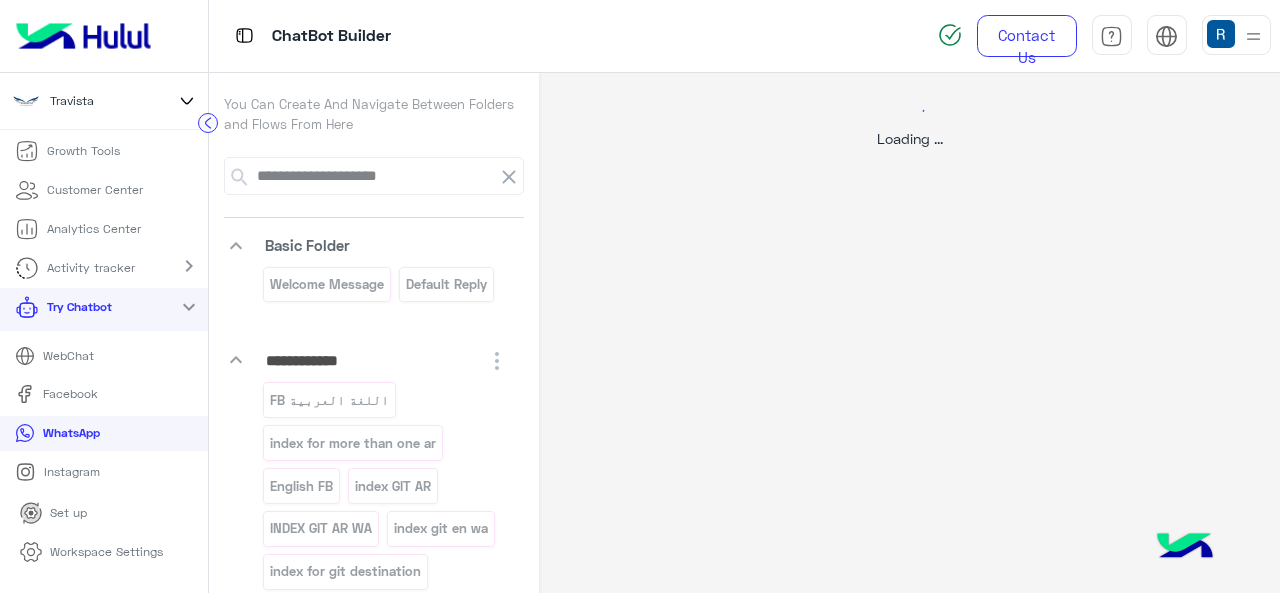 select on "*" 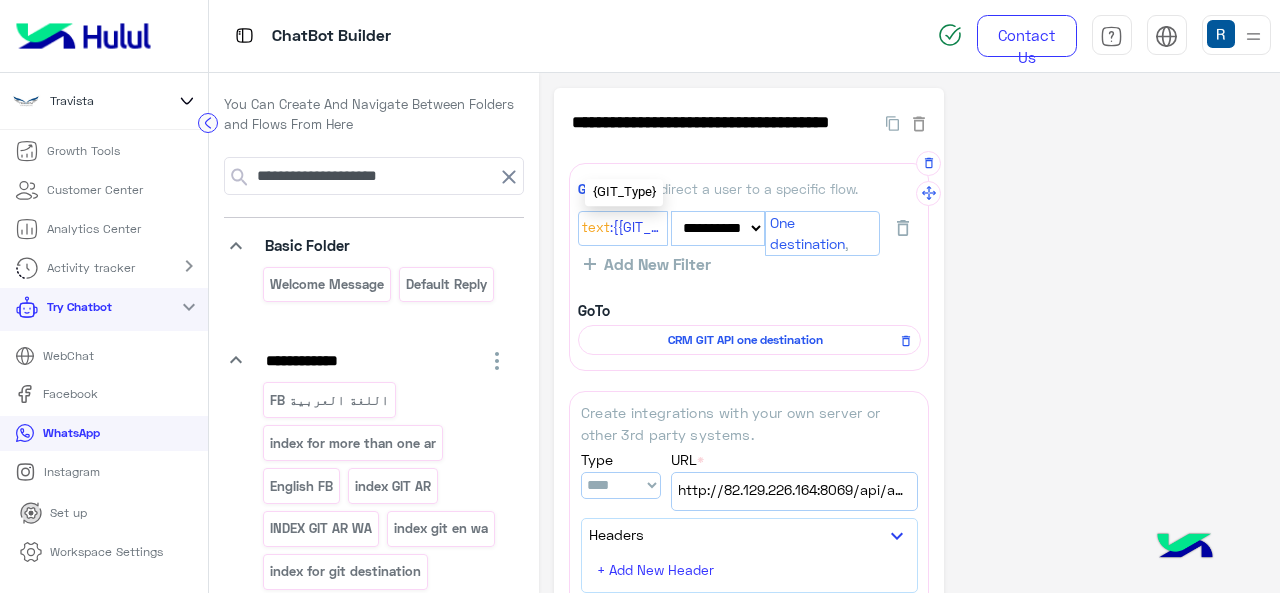 click on ":{{GIT_Type}}" at bounding box center (637, 228) 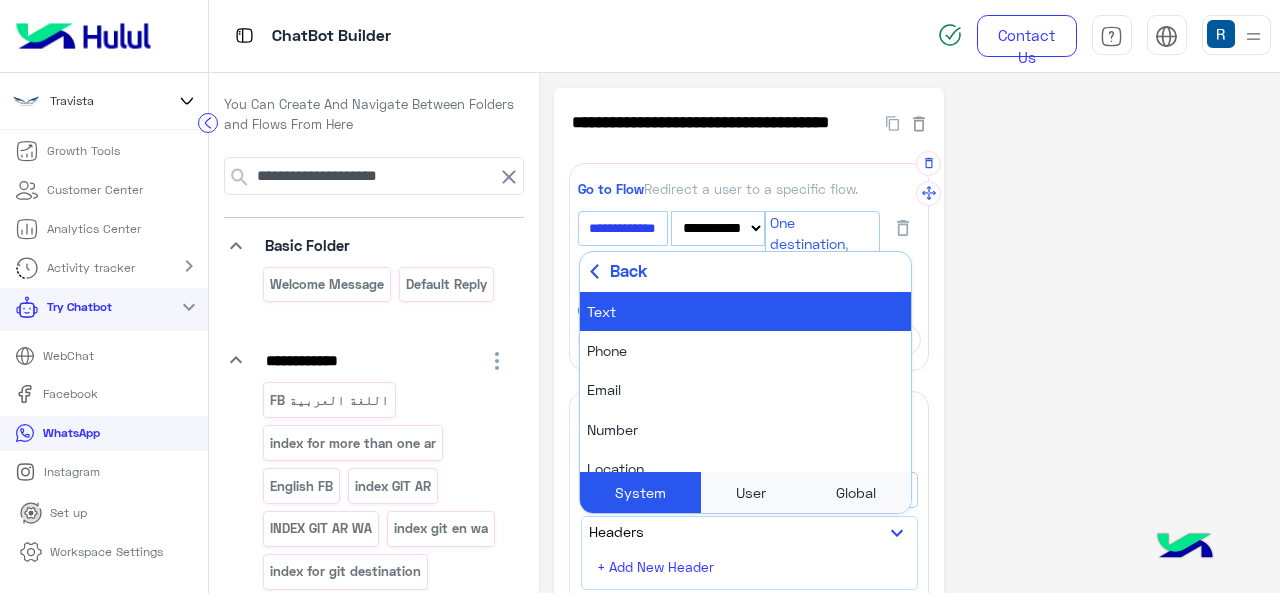 click on "**********" 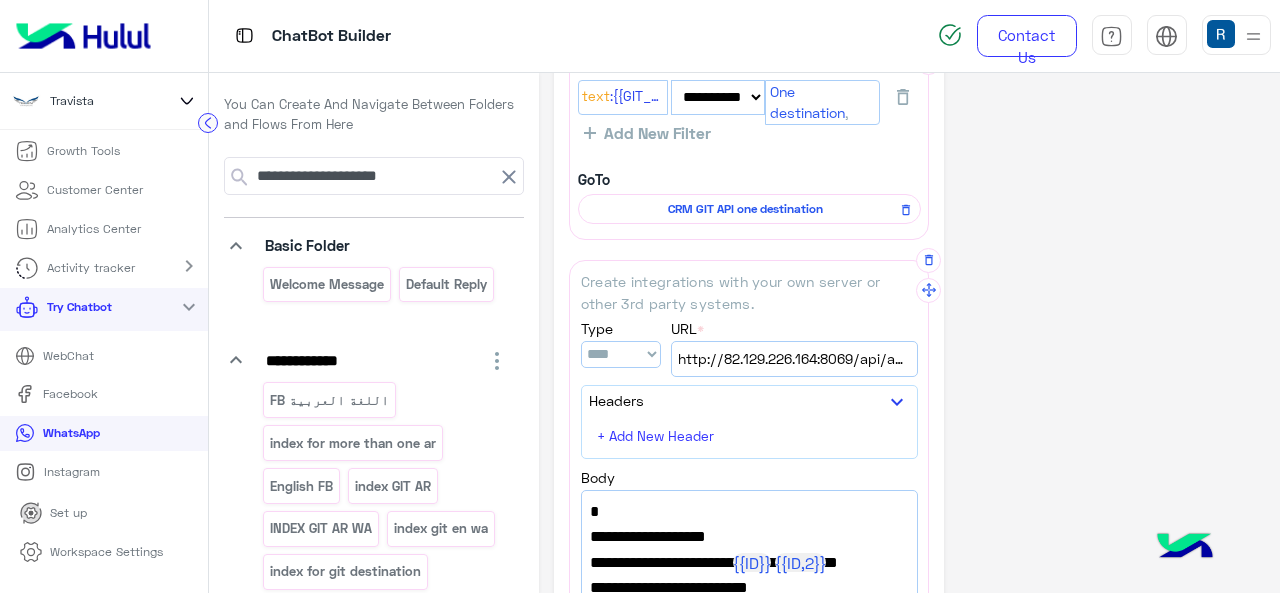 scroll, scrollTop: 0, scrollLeft: 0, axis: both 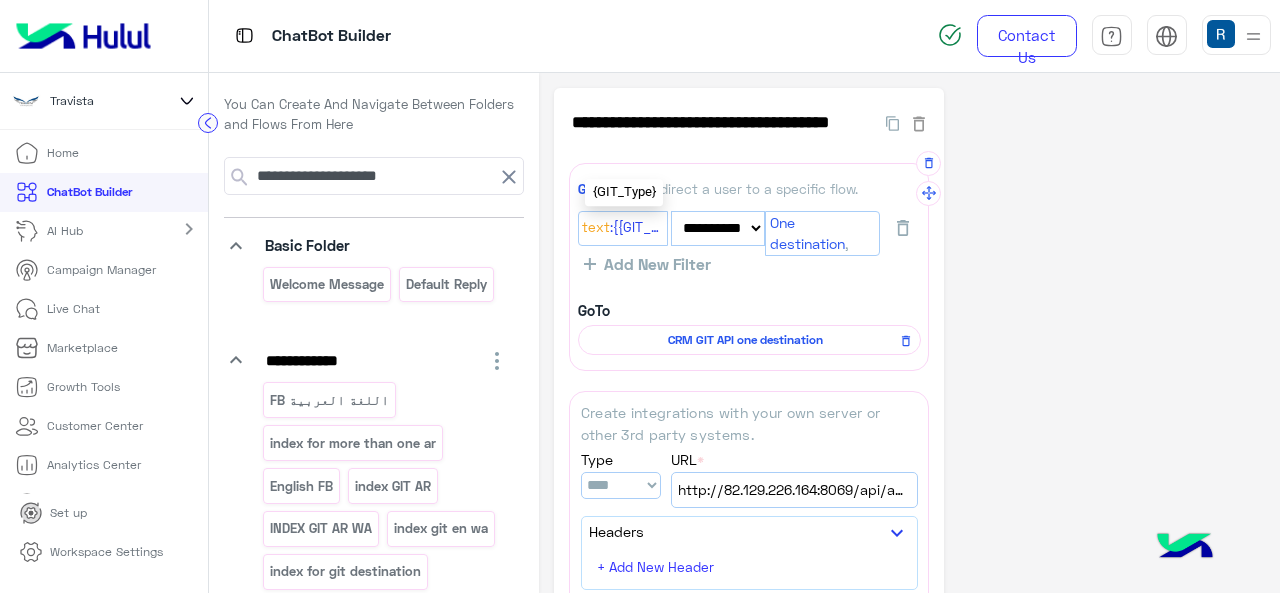 click on ":{{GIT_Type}}" at bounding box center [637, 228] 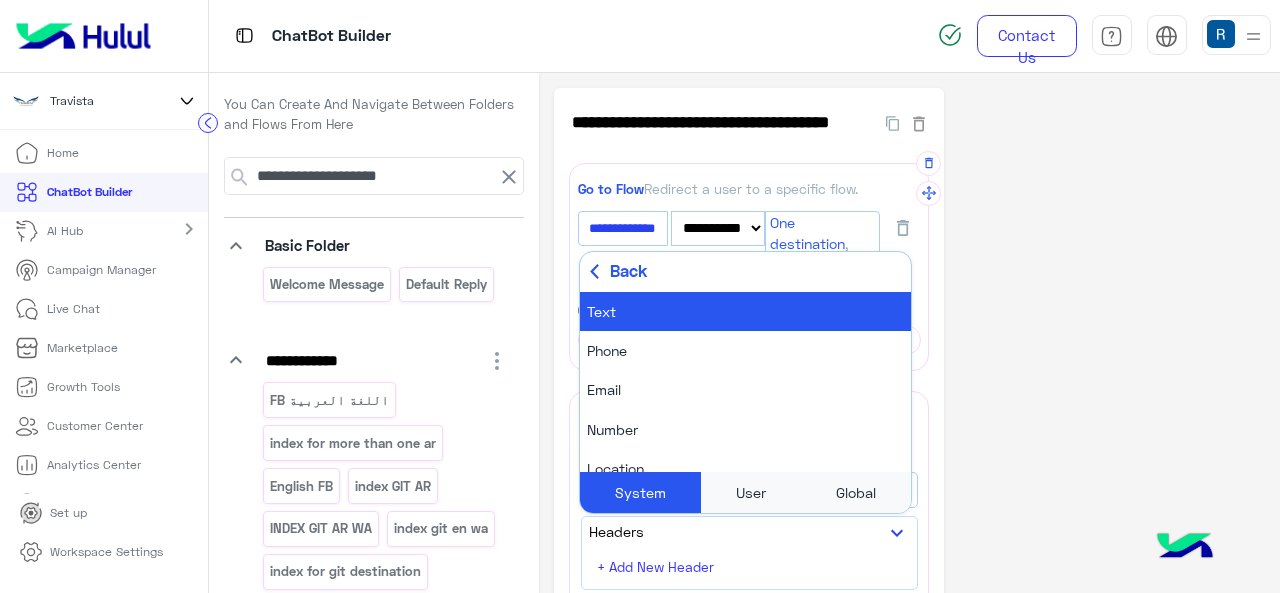 click on "**********" 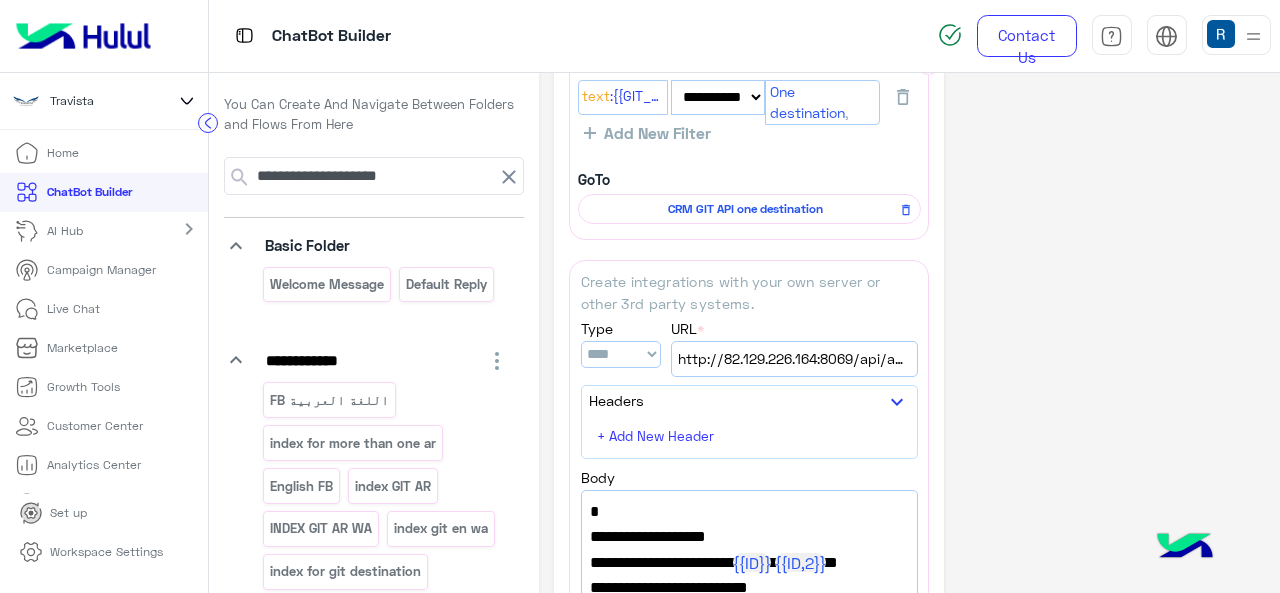 scroll, scrollTop: 100, scrollLeft: 0, axis: vertical 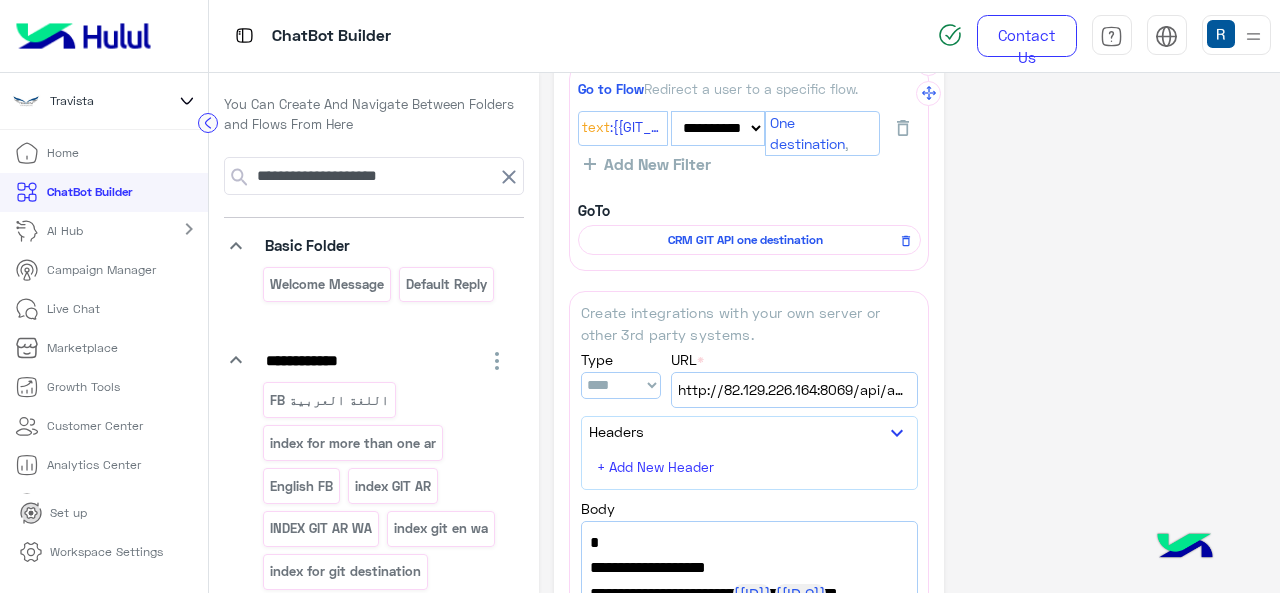 click on "CRM GIT API one destination" at bounding box center (746, 240) 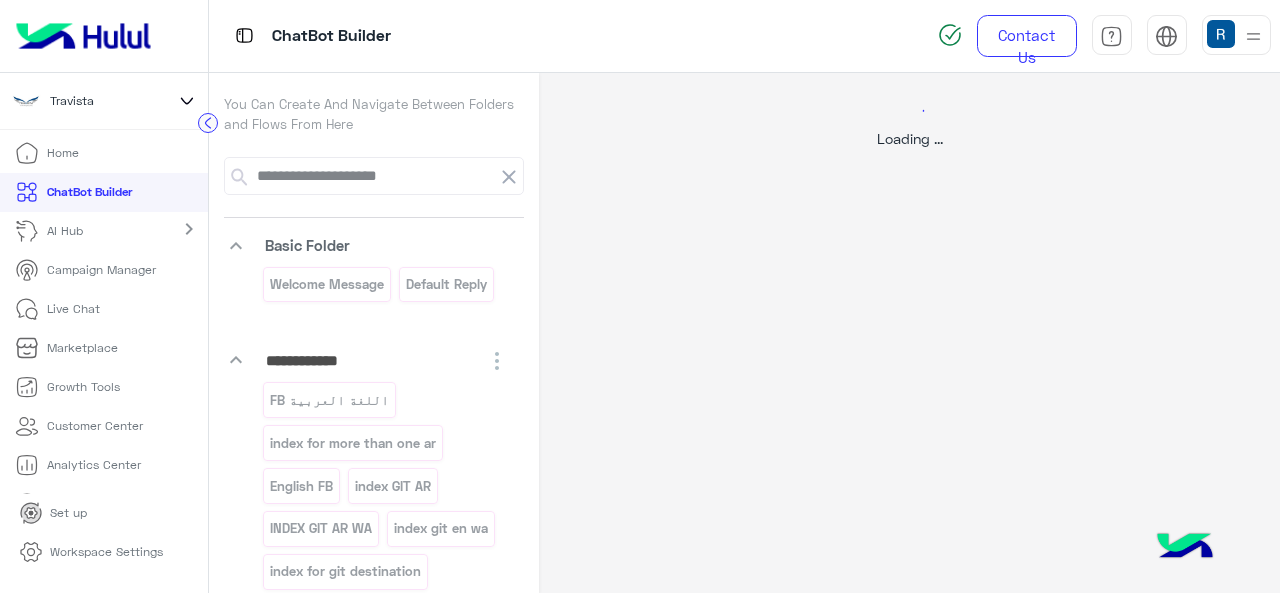select on "****" 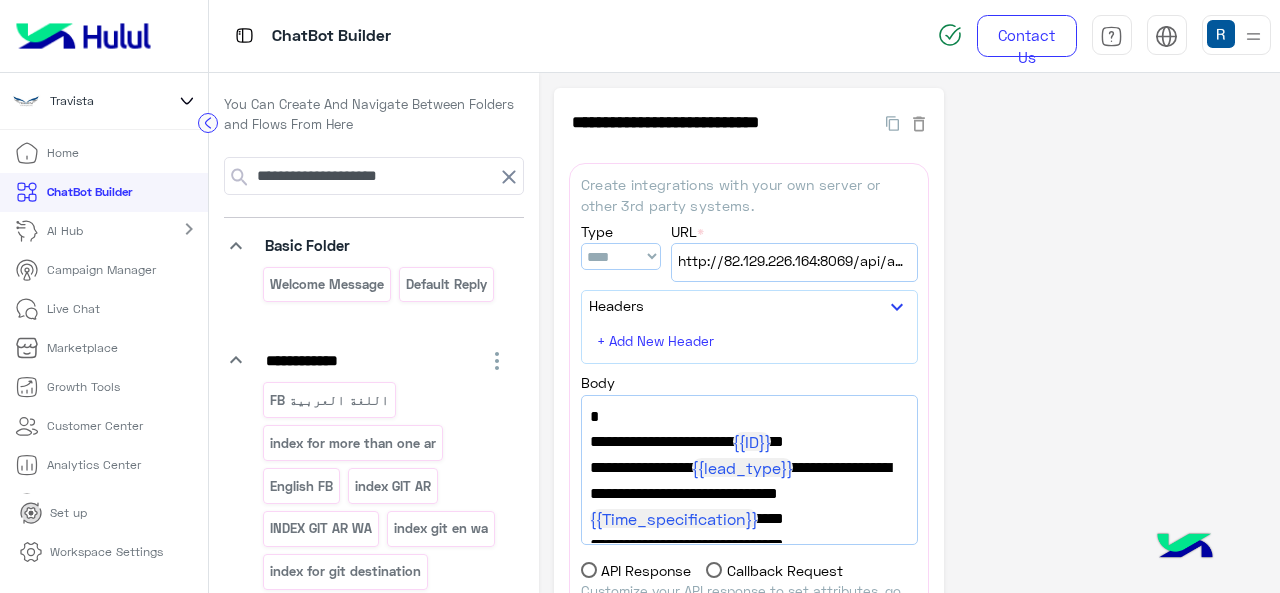 scroll, scrollTop: 100, scrollLeft: 0, axis: vertical 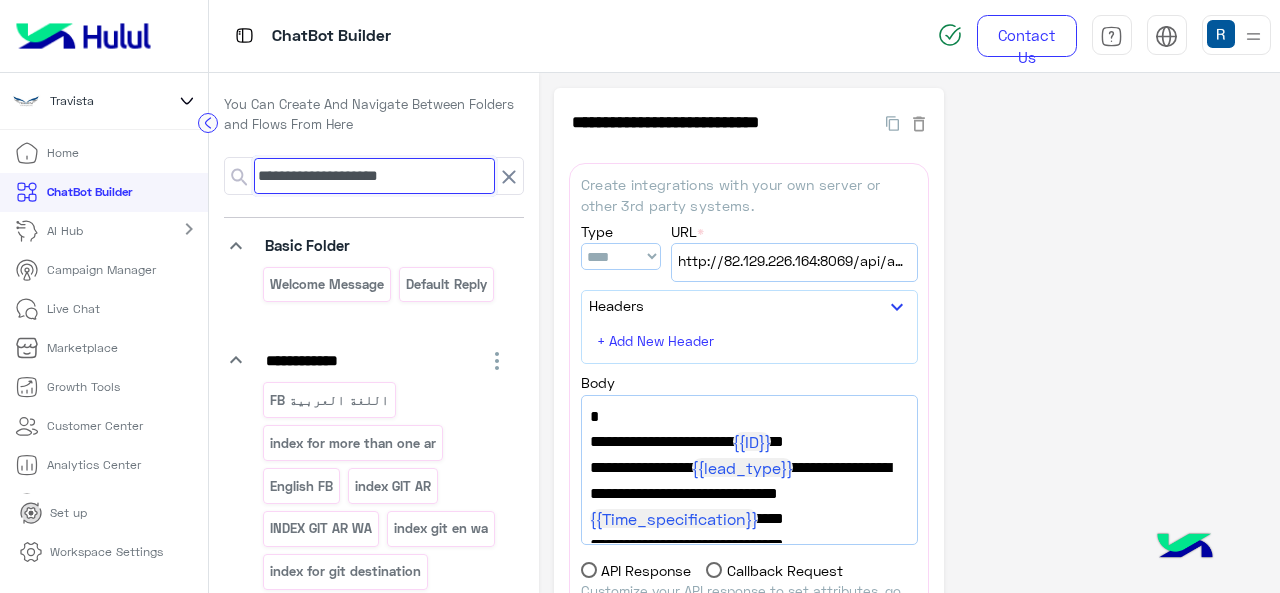 click on "**********" at bounding box center (374, 176) 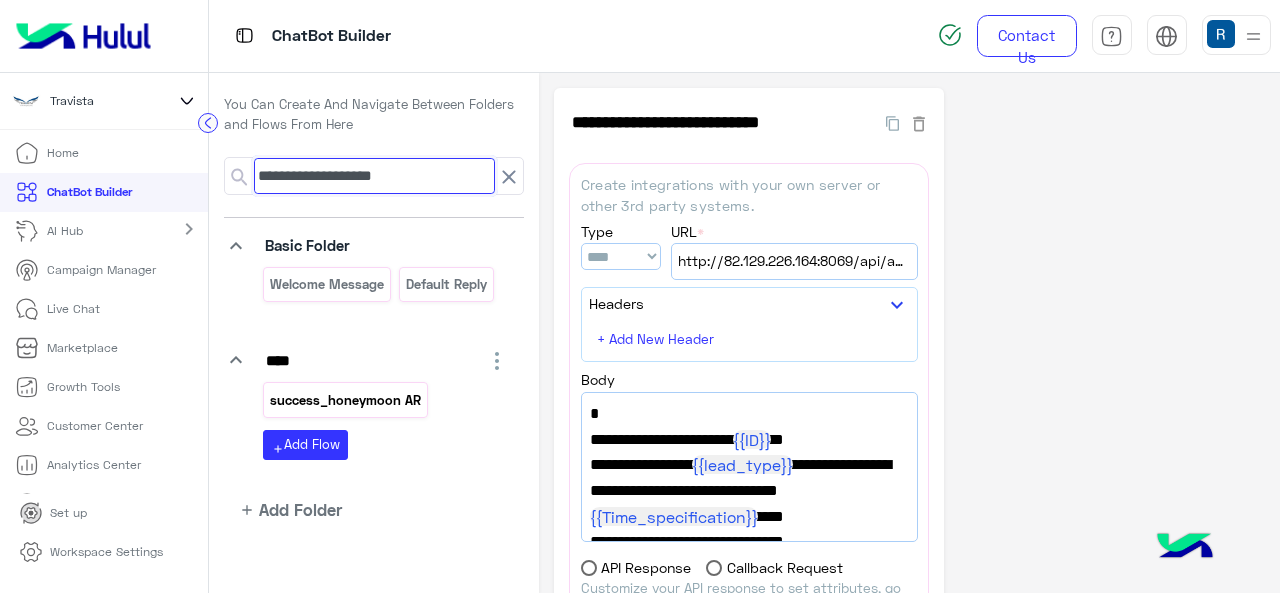 type on "**********" 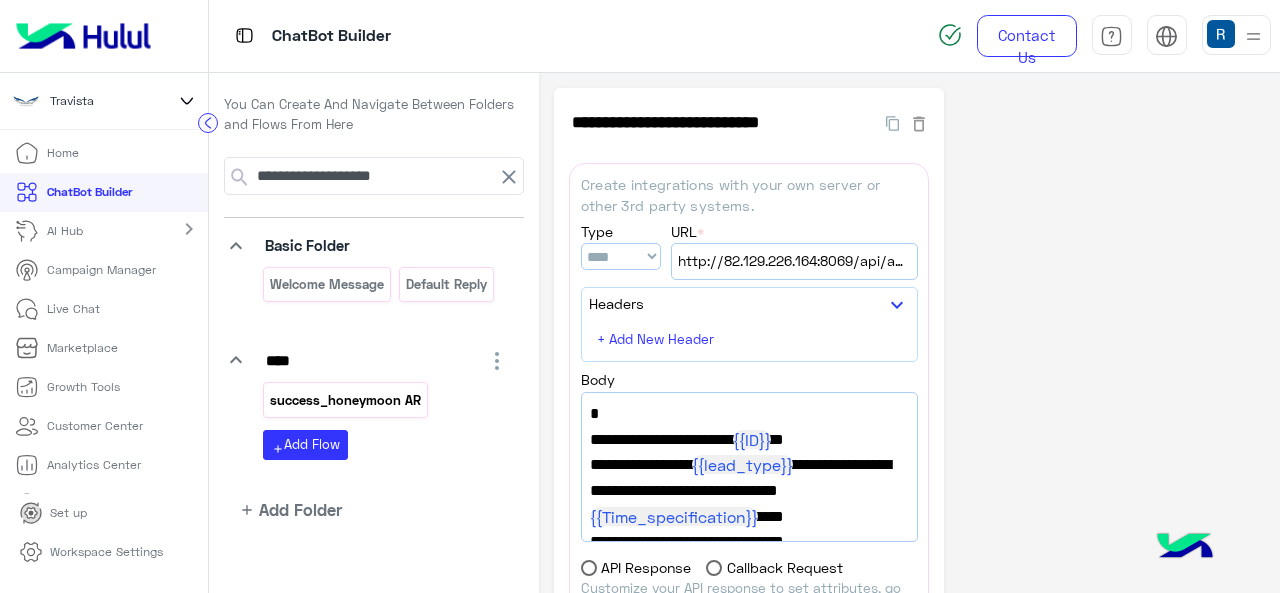 click on "success_honeymoon AR" at bounding box center (346, 400) 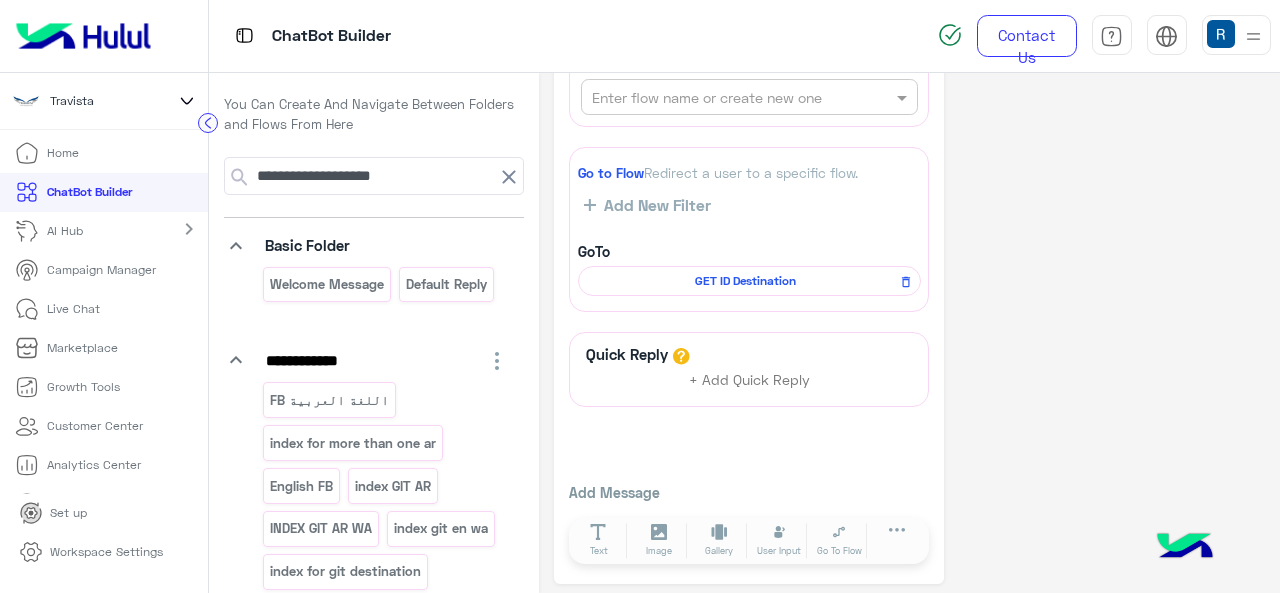 scroll, scrollTop: 886, scrollLeft: 0, axis: vertical 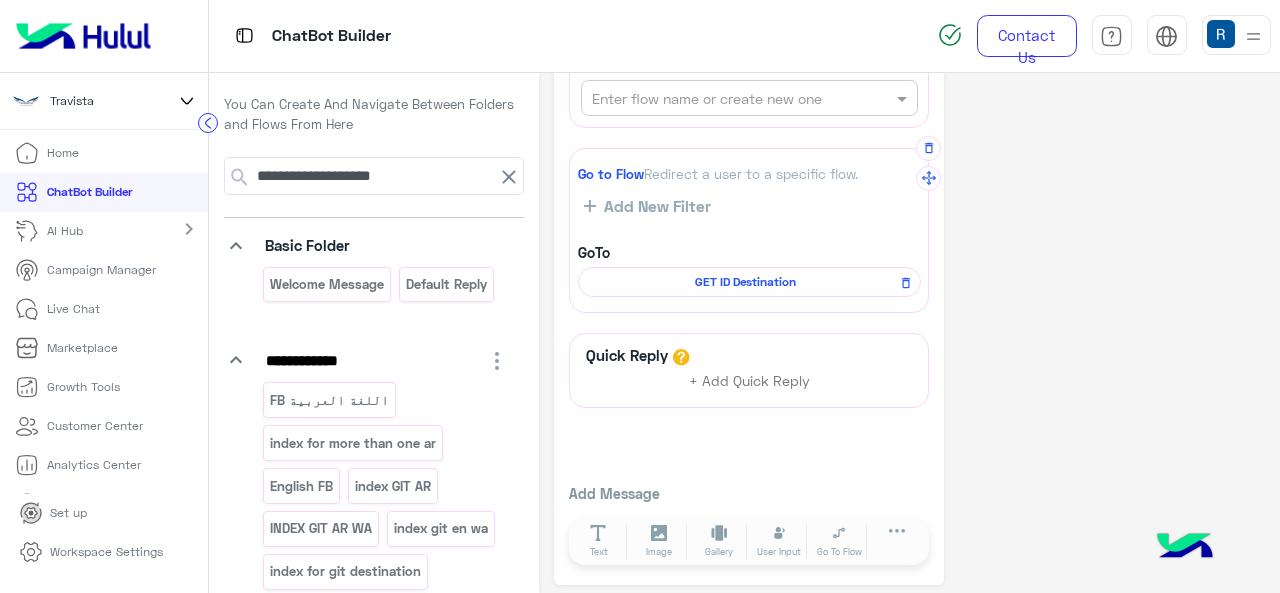 click on "GET ID Destination" at bounding box center [746, 282] 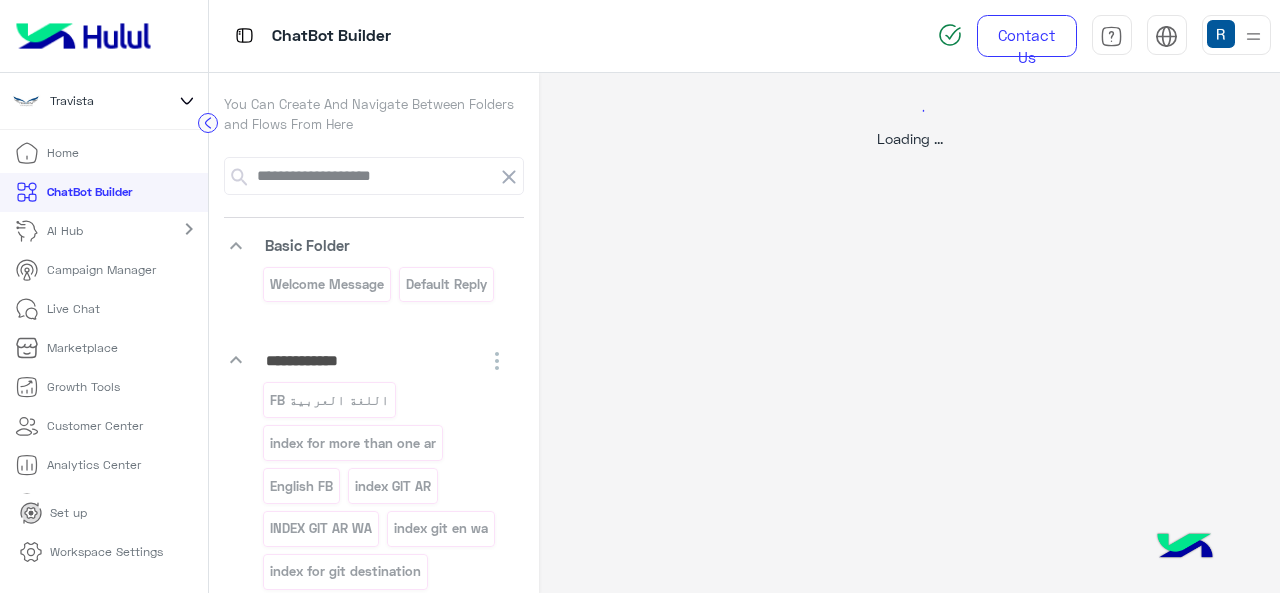 select on "****" 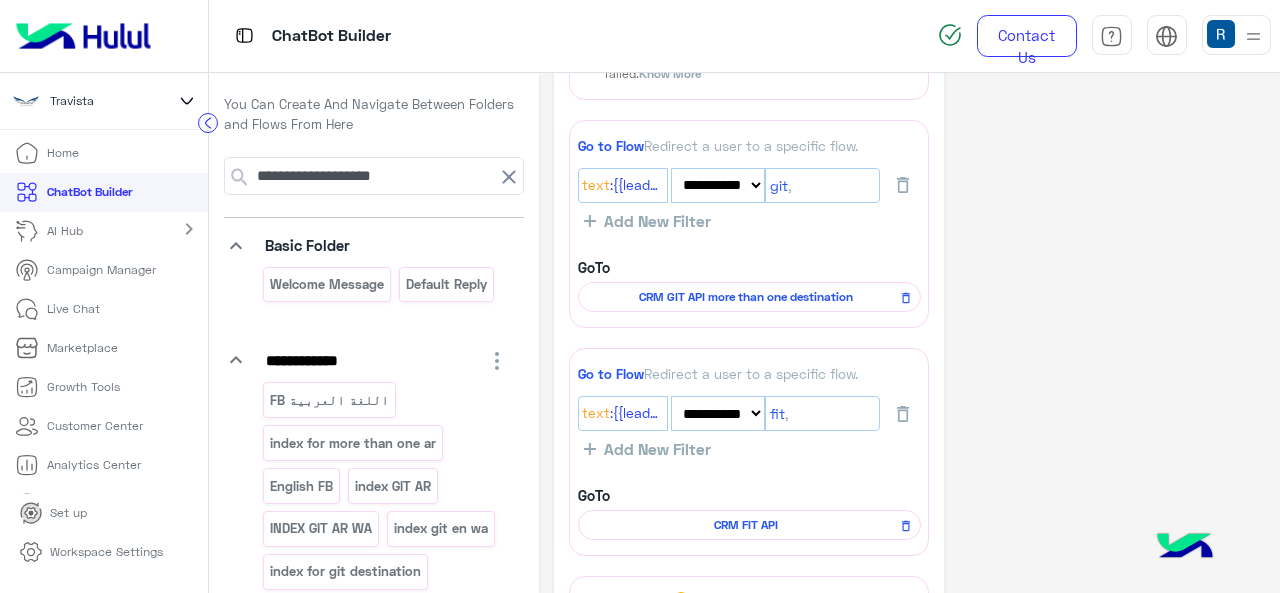 scroll, scrollTop: 781, scrollLeft: 0, axis: vertical 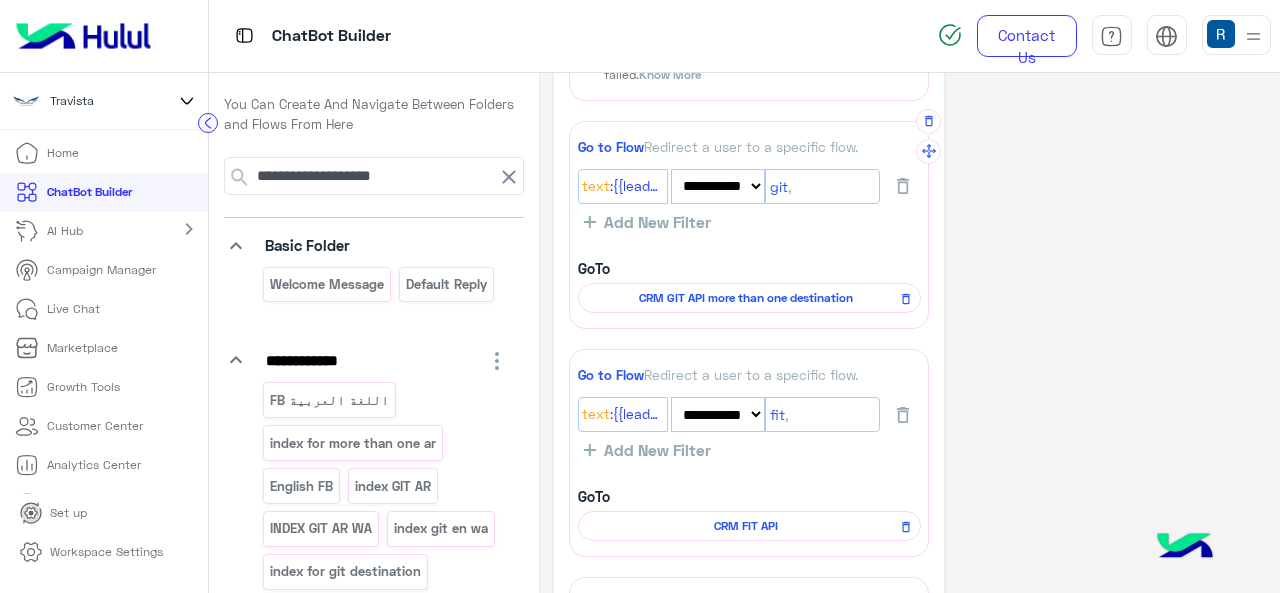 click on "CRM GIT API more than one destination" at bounding box center (746, 298) 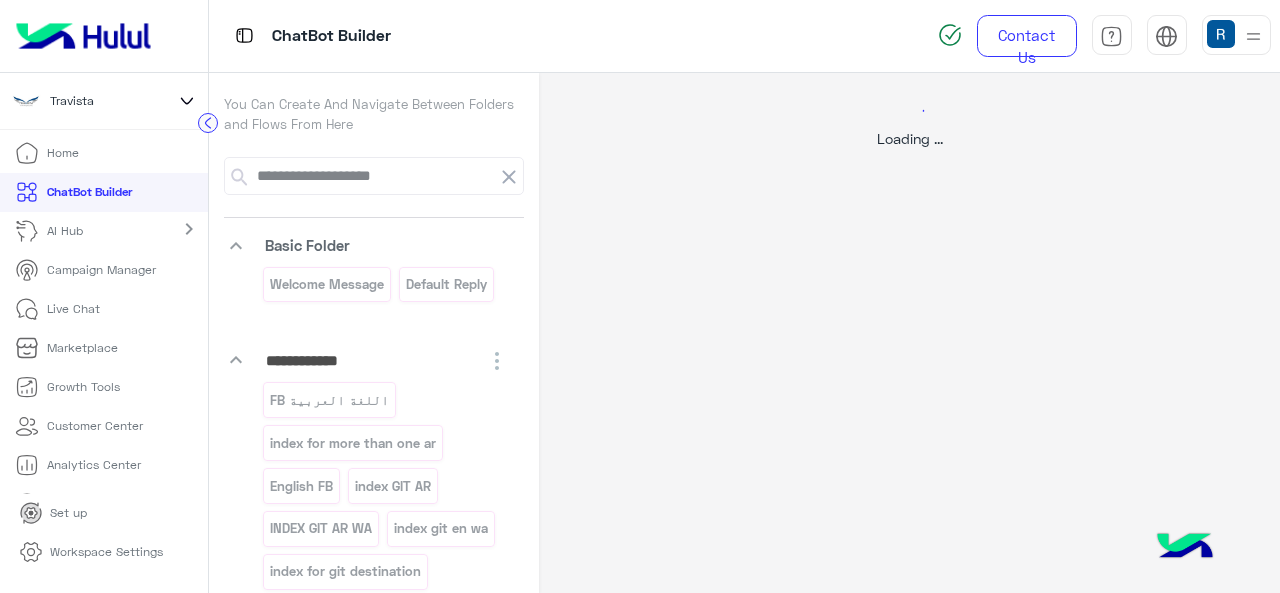 select on "*" 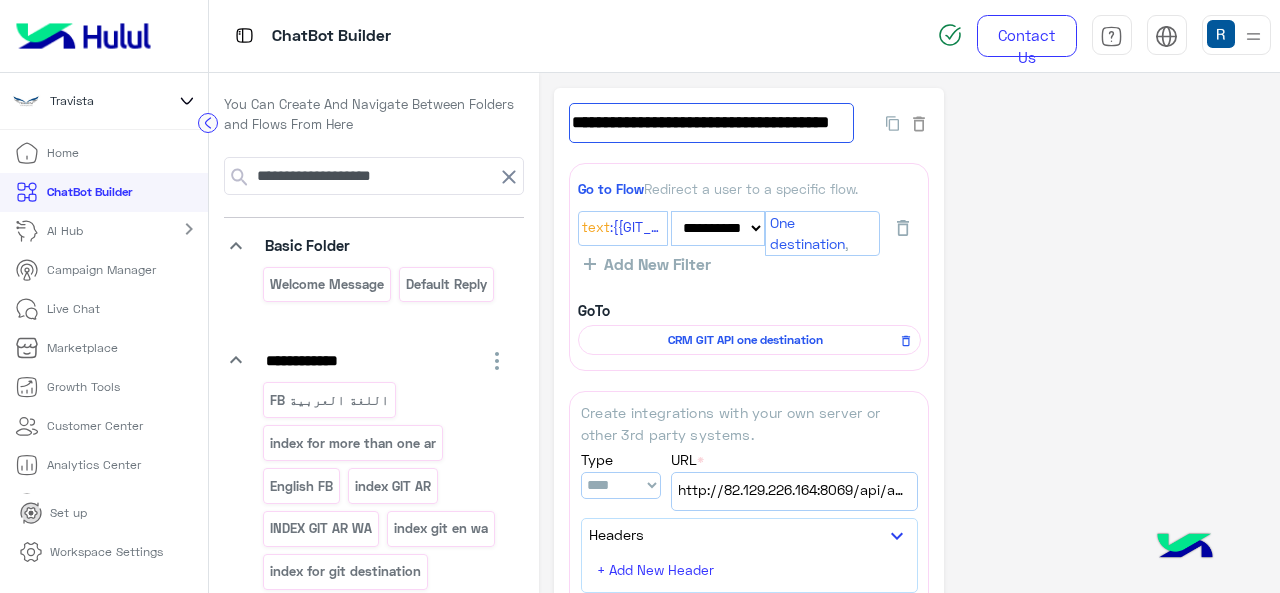 click on "**********" 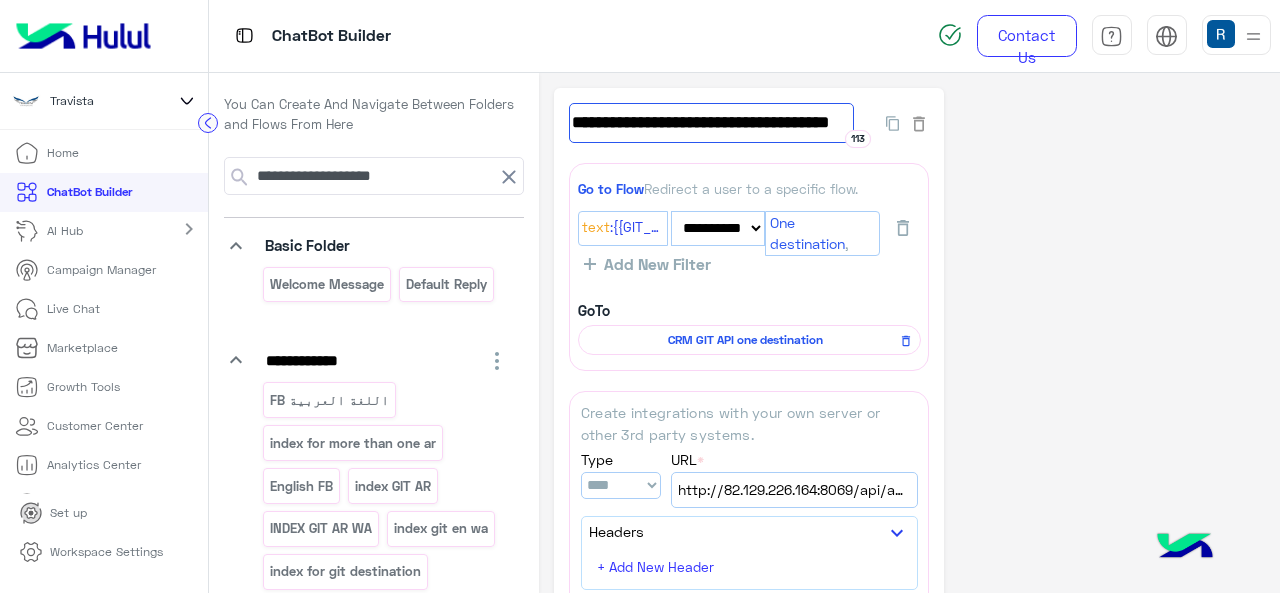 click on "**********" 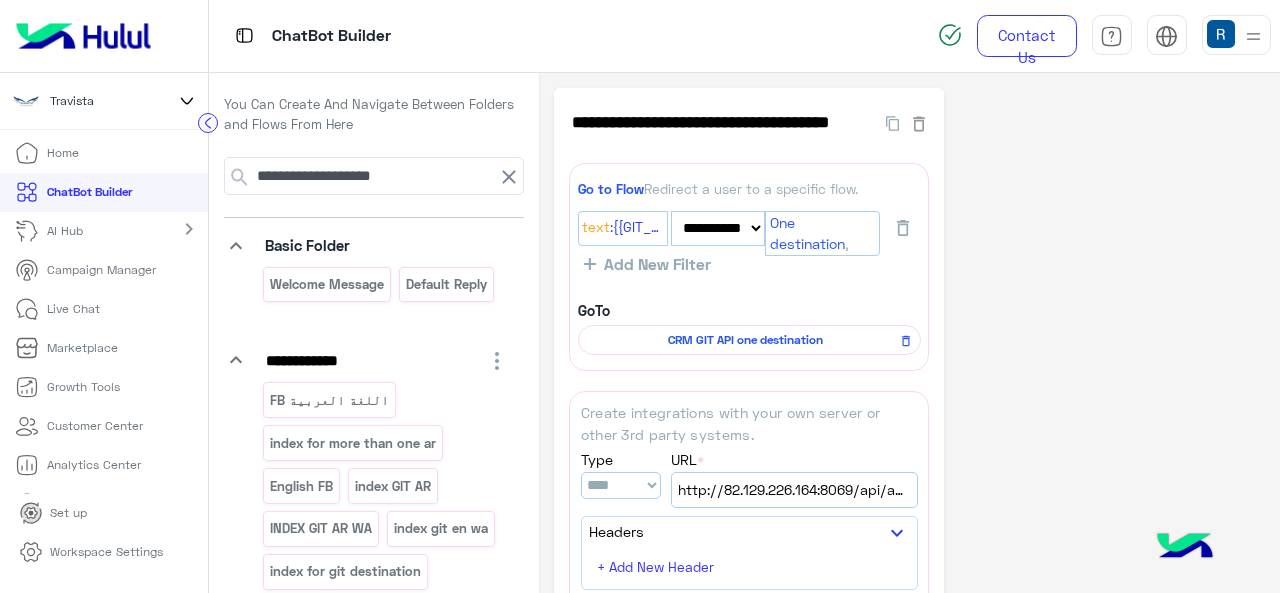 click on "**********" 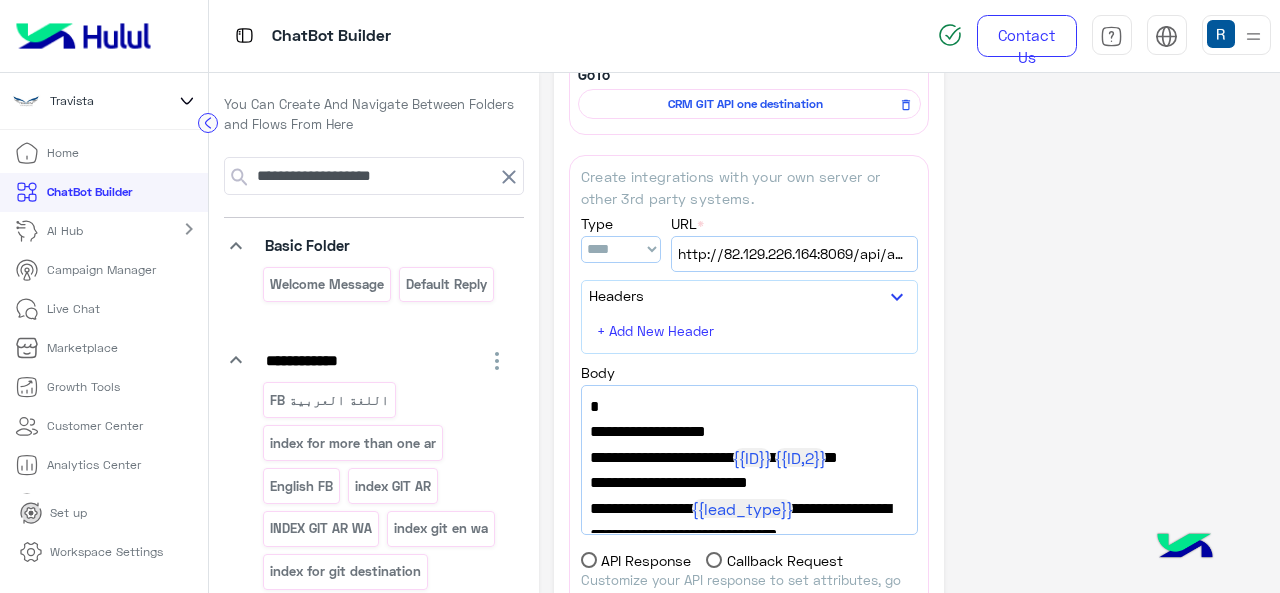 scroll, scrollTop: 0, scrollLeft: 0, axis: both 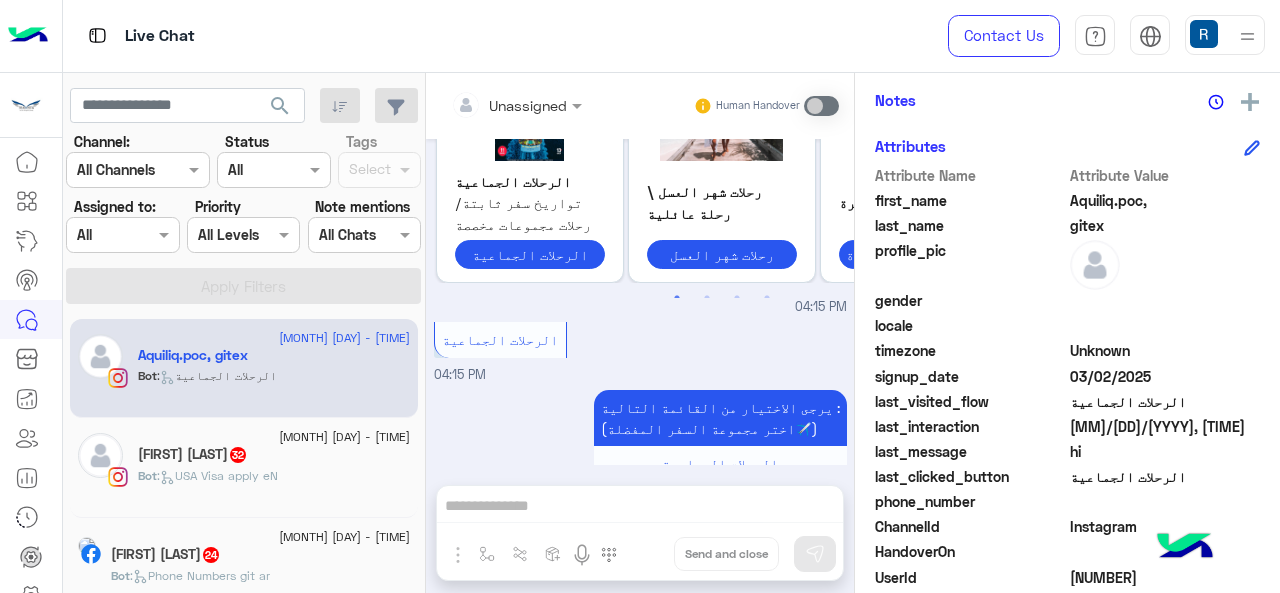 click 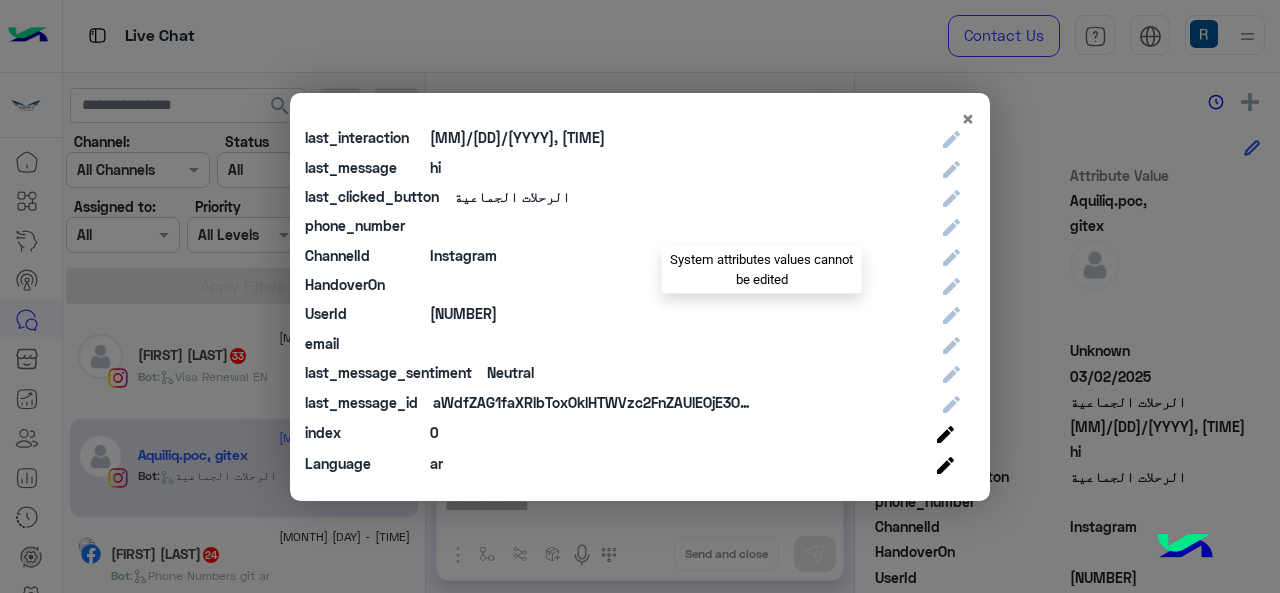 scroll, scrollTop: 356, scrollLeft: 0, axis: vertical 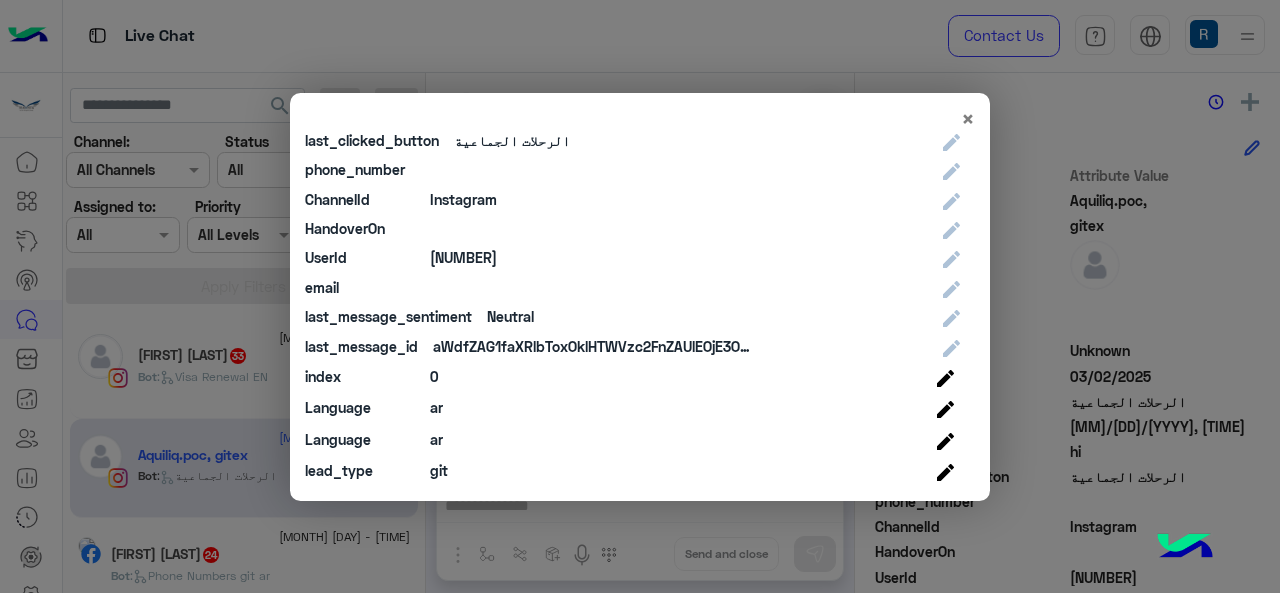 click on "git" 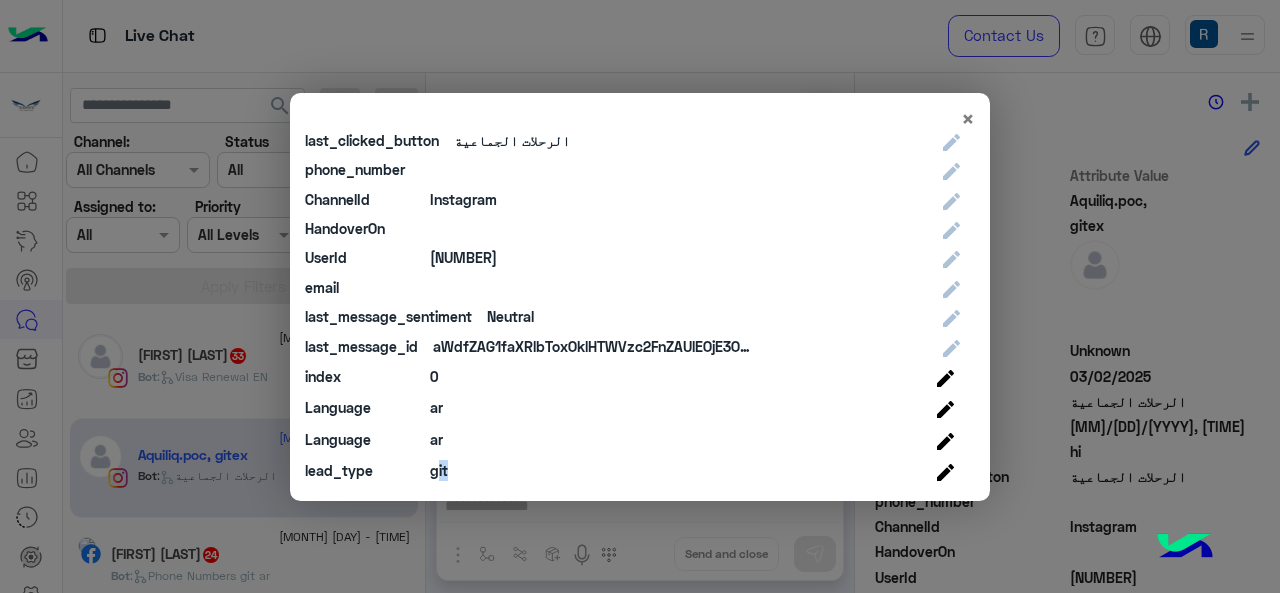 click on "git" 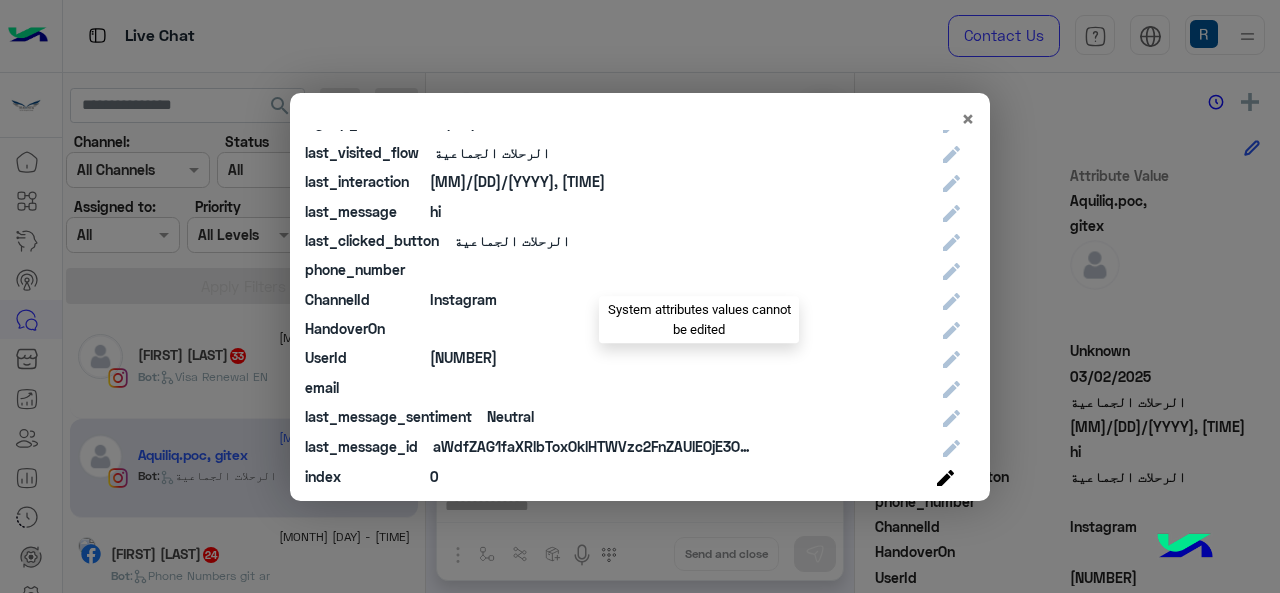 scroll, scrollTop: 356, scrollLeft: 0, axis: vertical 